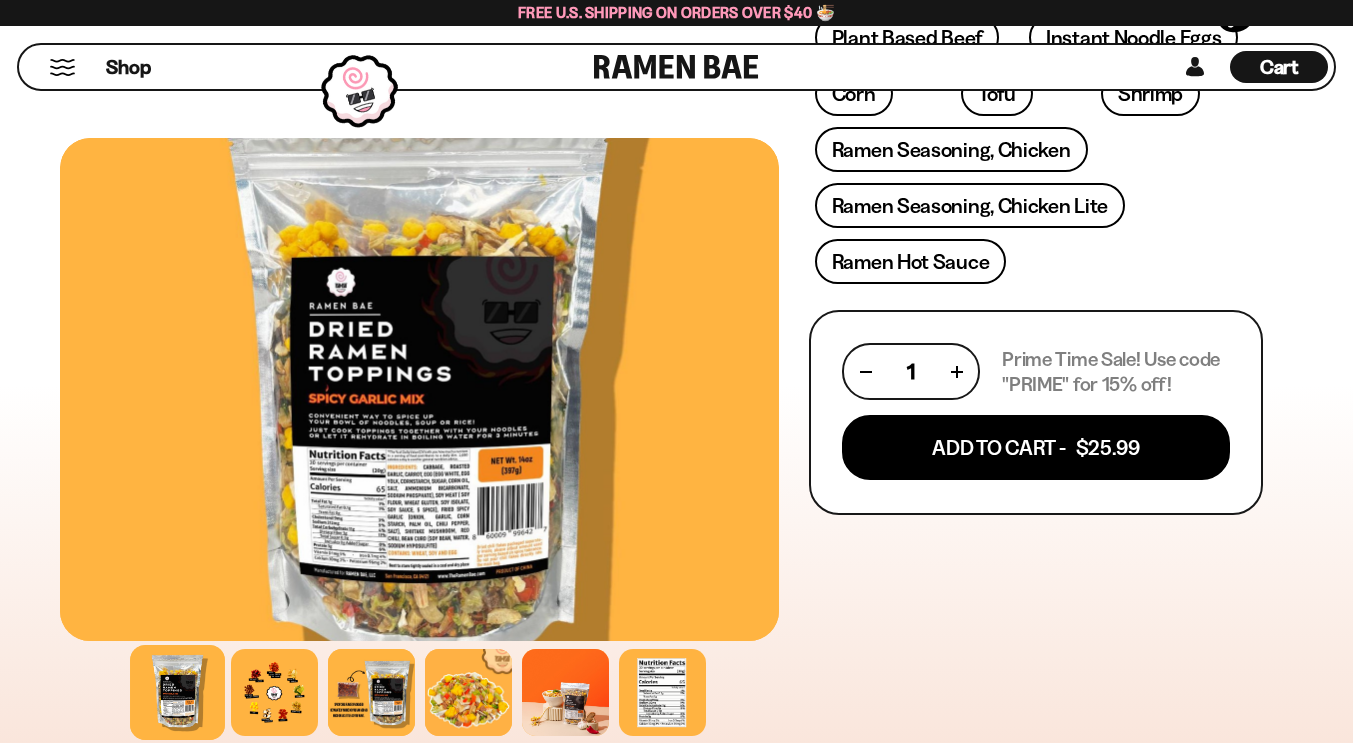 scroll, scrollTop: 886, scrollLeft: 0, axis: vertical 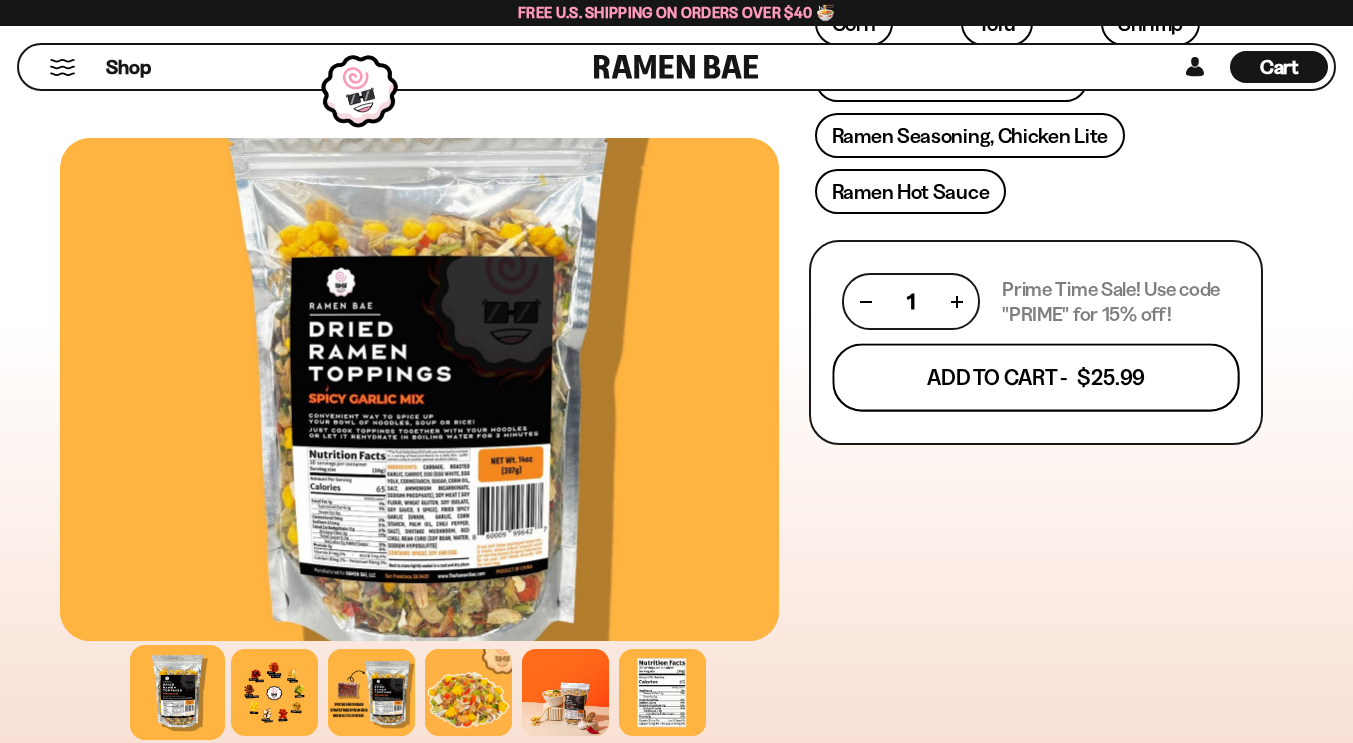 click on "Add To Cart -
$25.99" at bounding box center (1036, 378) 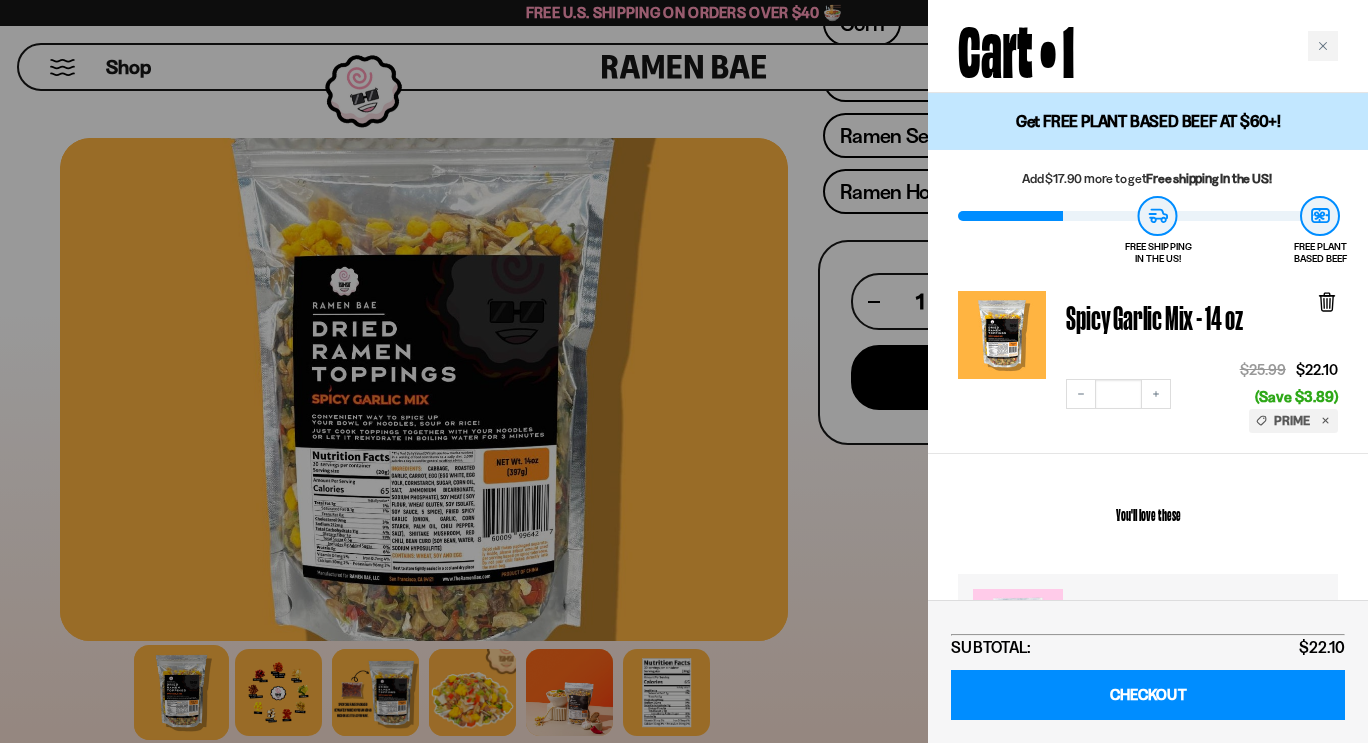 click at bounding box center (684, 371) 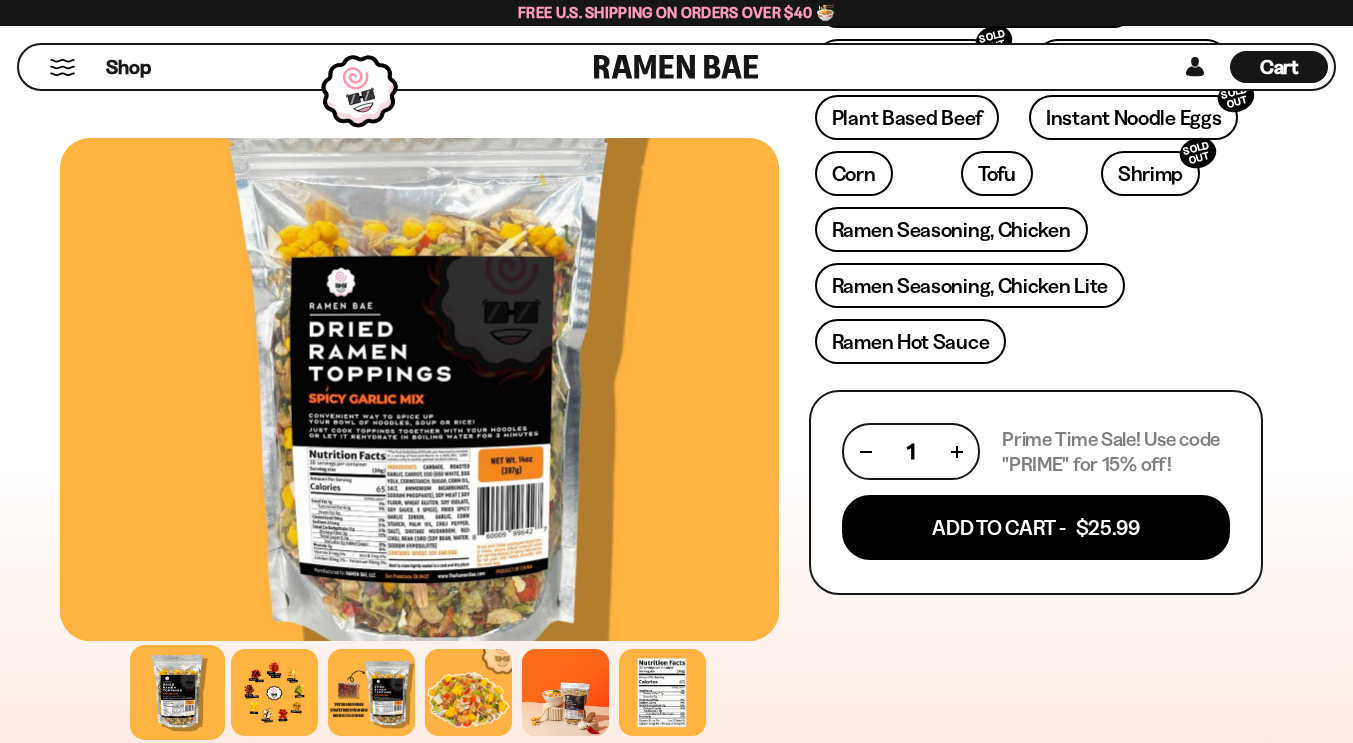 scroll, scrollTop: 731, scrollLeft: 0, axis: vertical 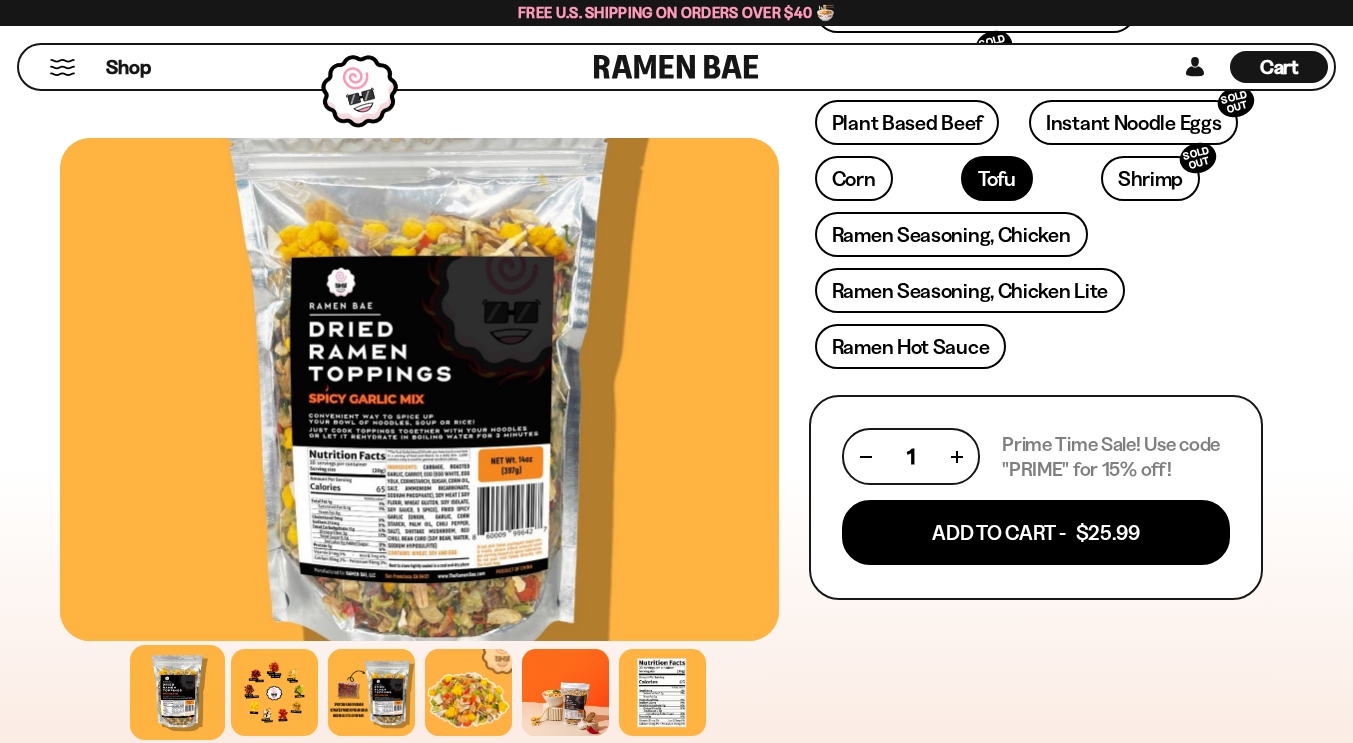 click on "Tofu" at bounding box center (997, 178) 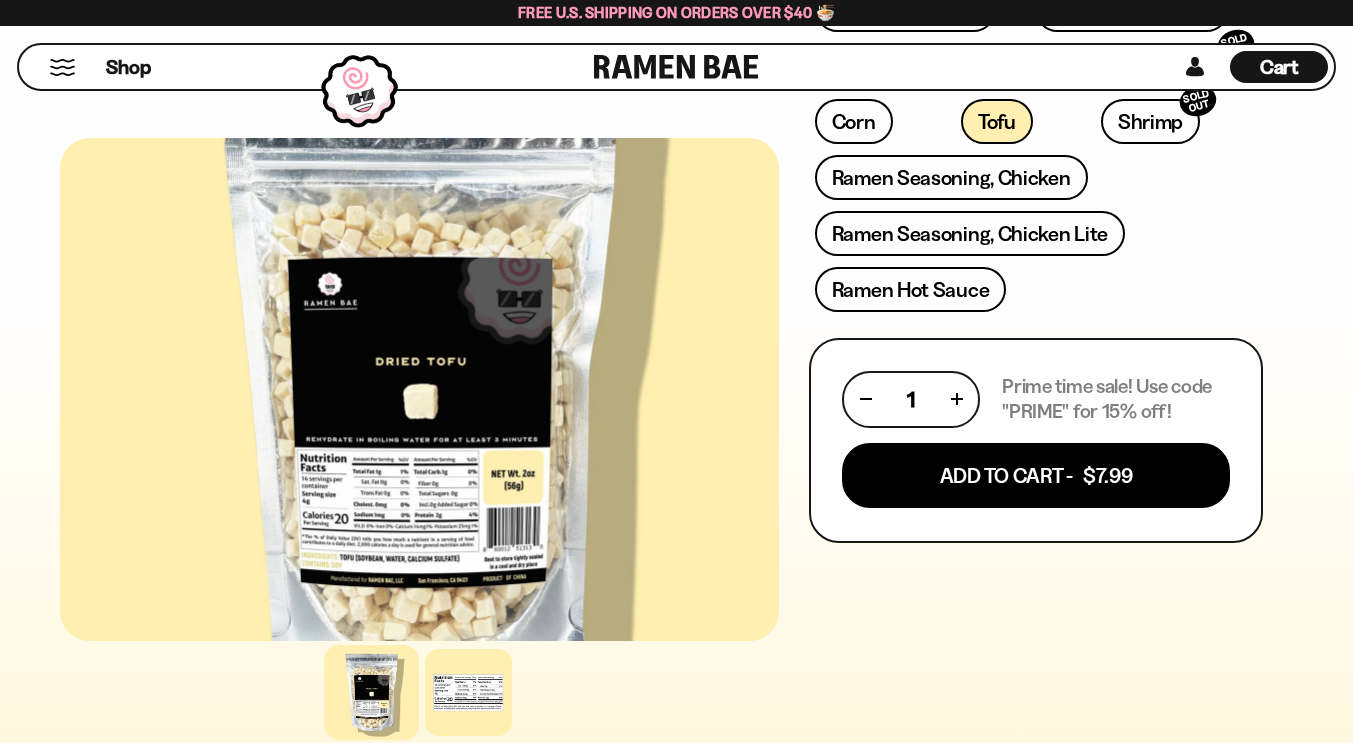 scroll, scrollTop: 818, scrollLeft: 0, axis: vertical 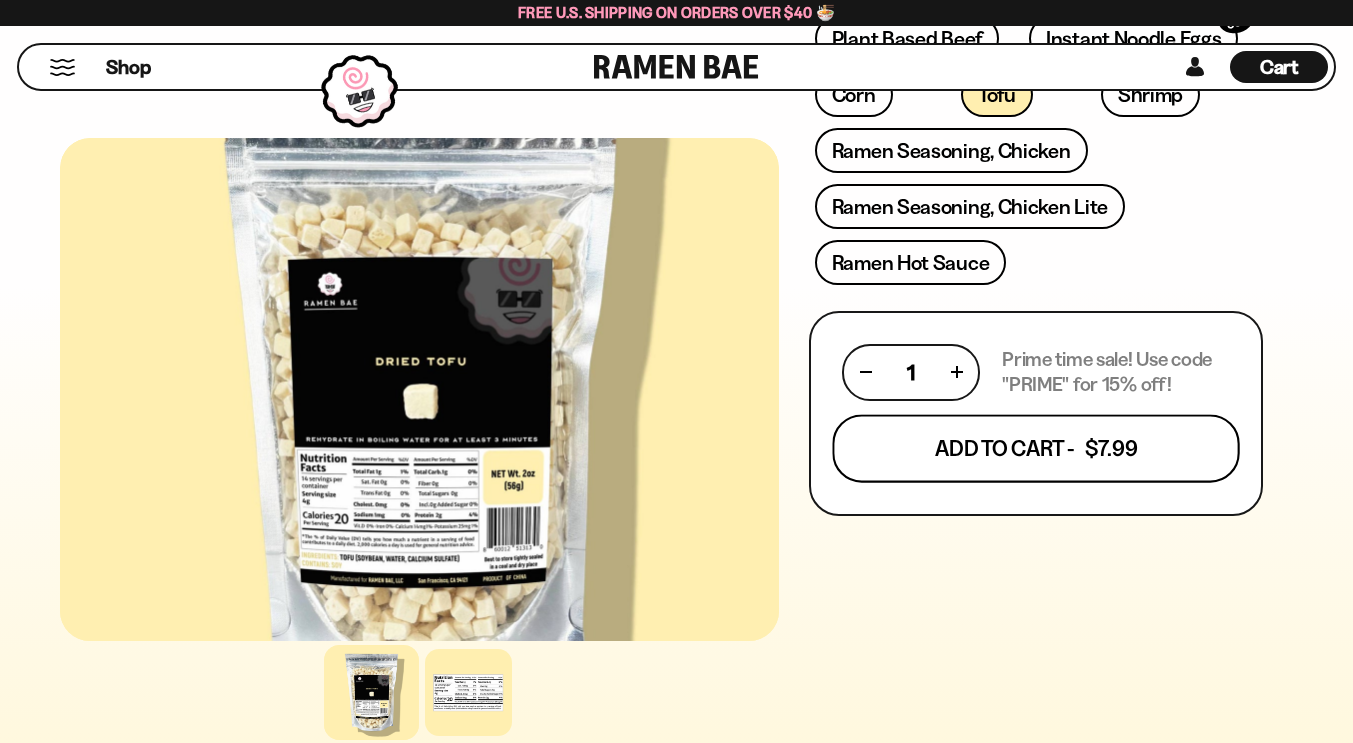click on "Add To Cart -
$7.99" at bounding box center [1036, 448] 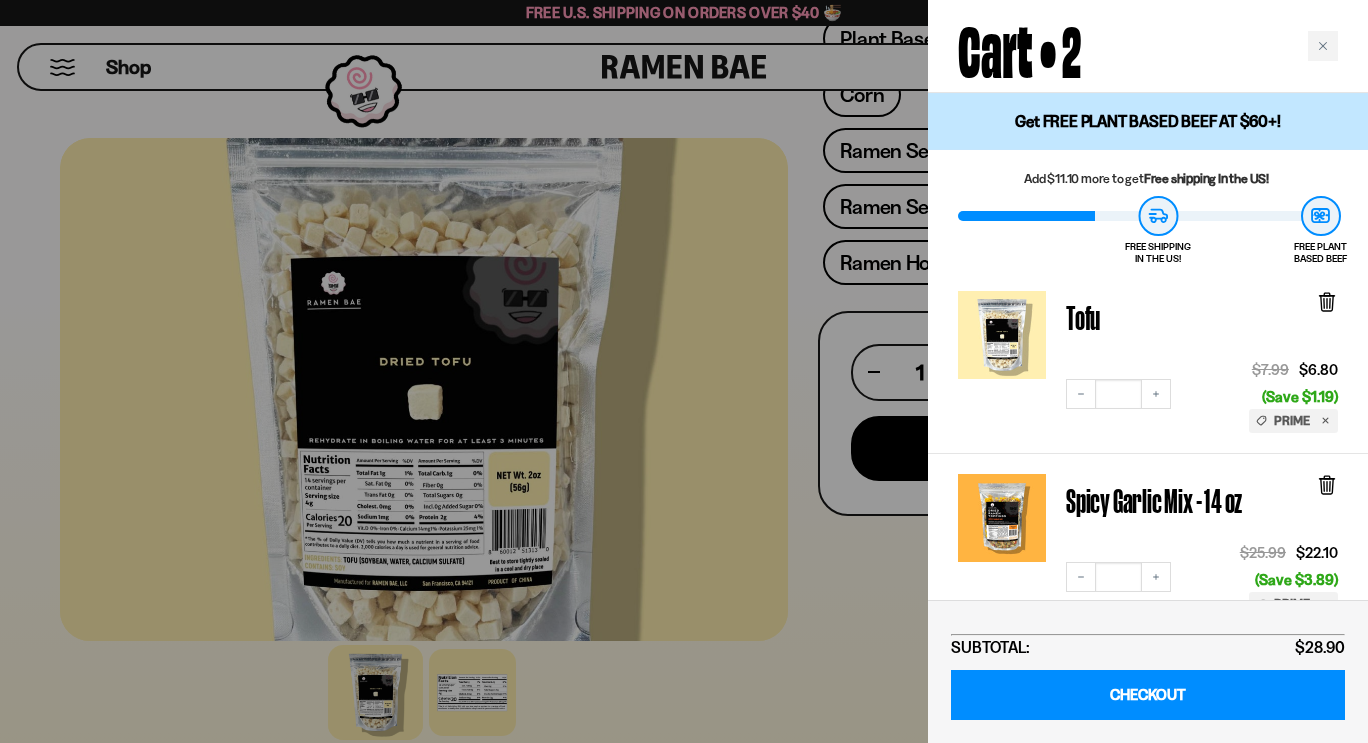 click at bounding box center [684, 371] 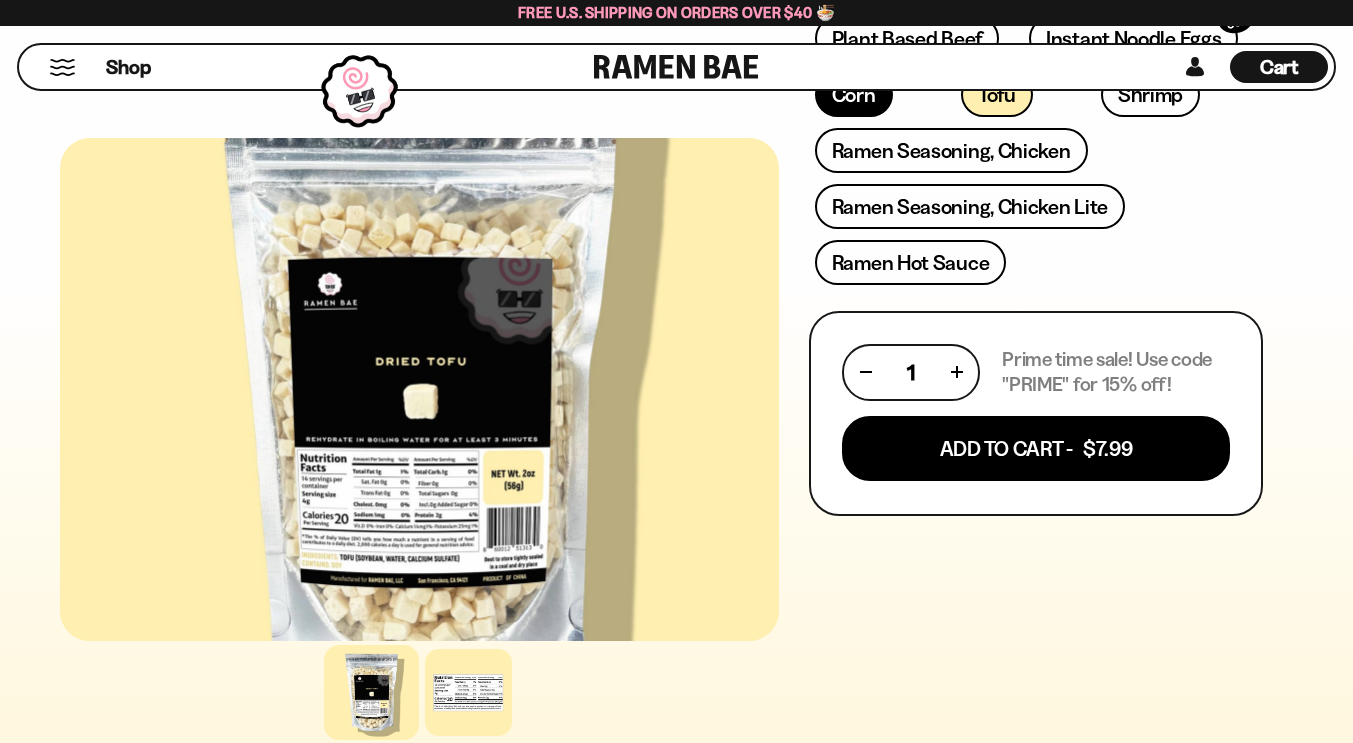 click on "Corn" at bounding box center [854, 94] 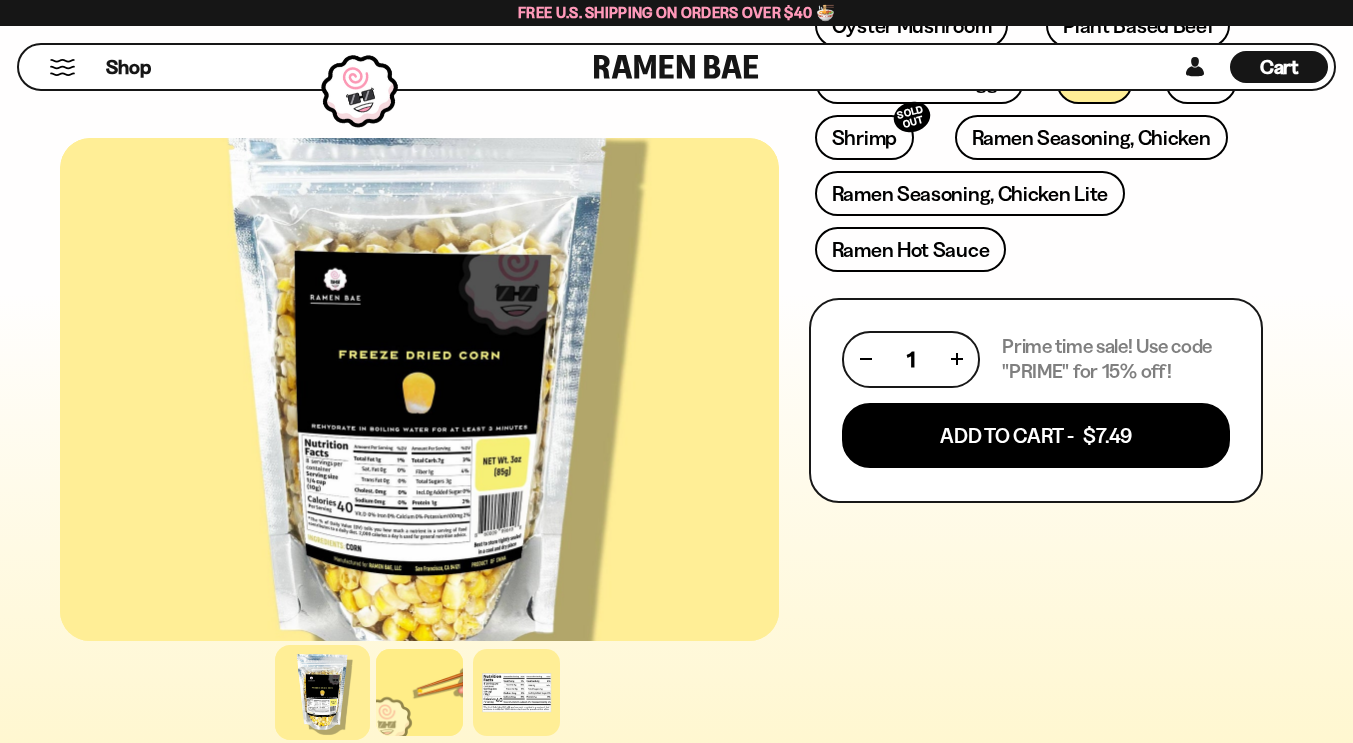 scroll, scrollTop: 718, scrollLeft: 0, axis: vertical 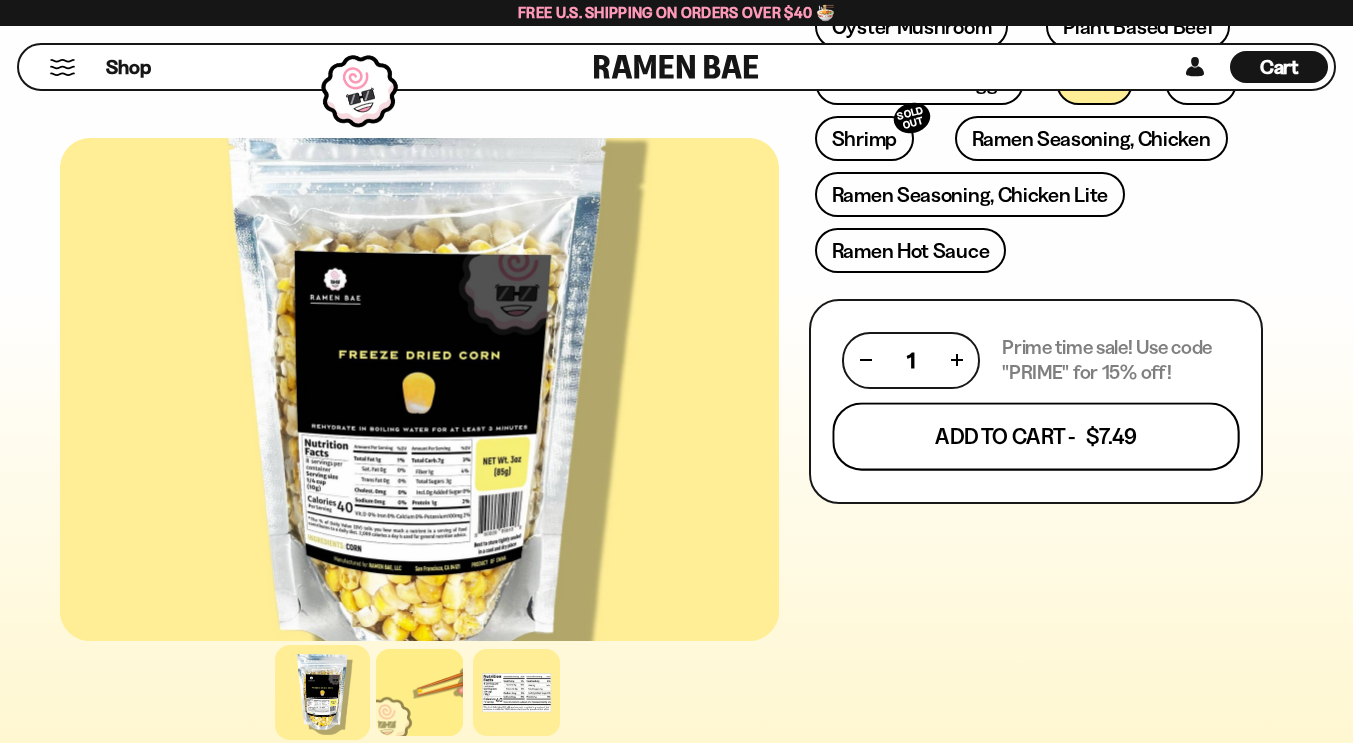 click on "Add To Cart -
$7.49" at bounding box center [1036, 436] 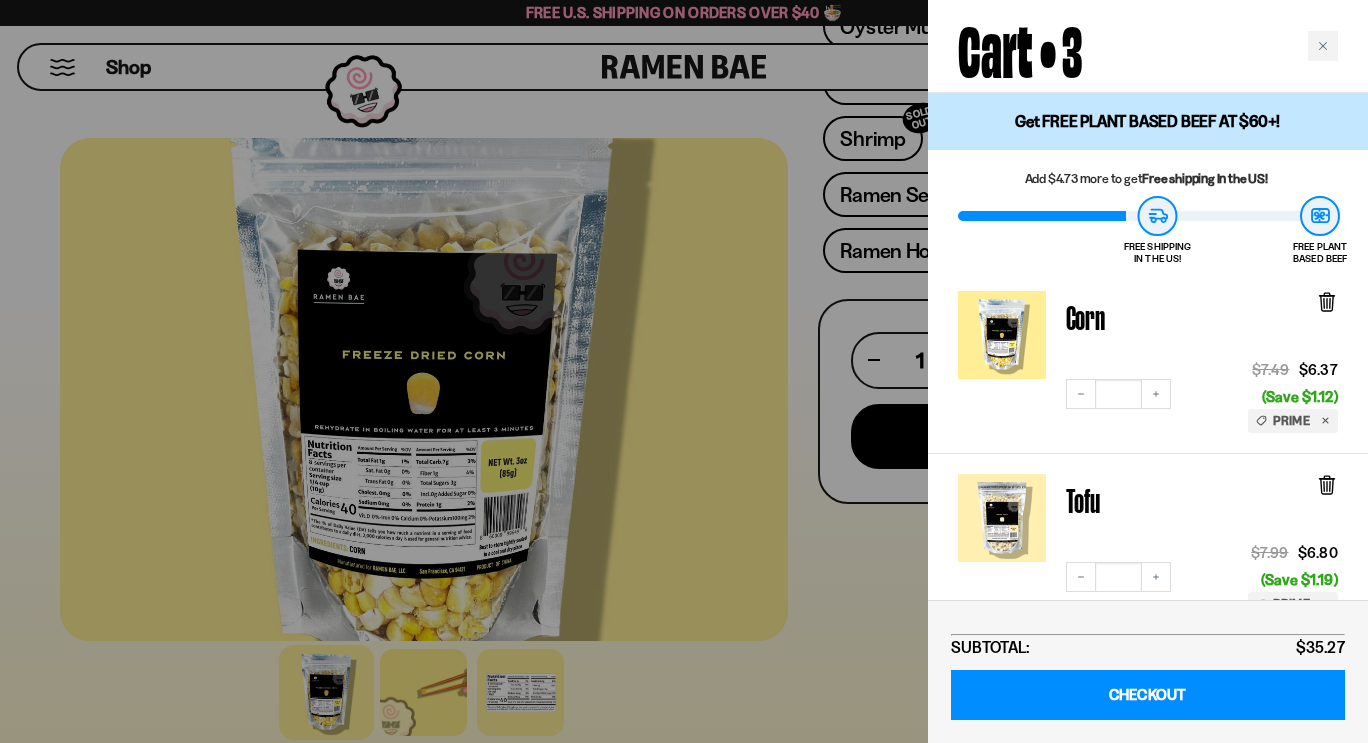 click at bounding box center [684, 371] 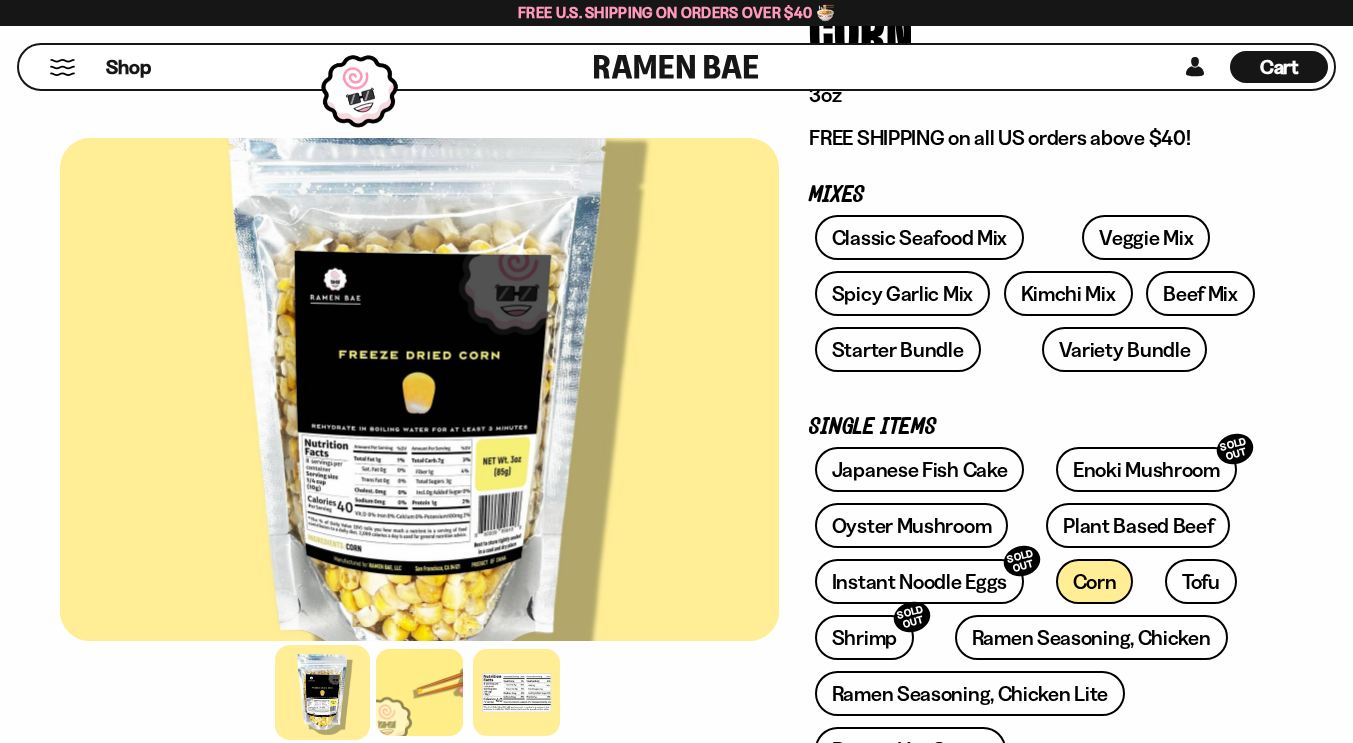 scroll, scrollTop: 218, scrollLeft: 0, axis: vertical 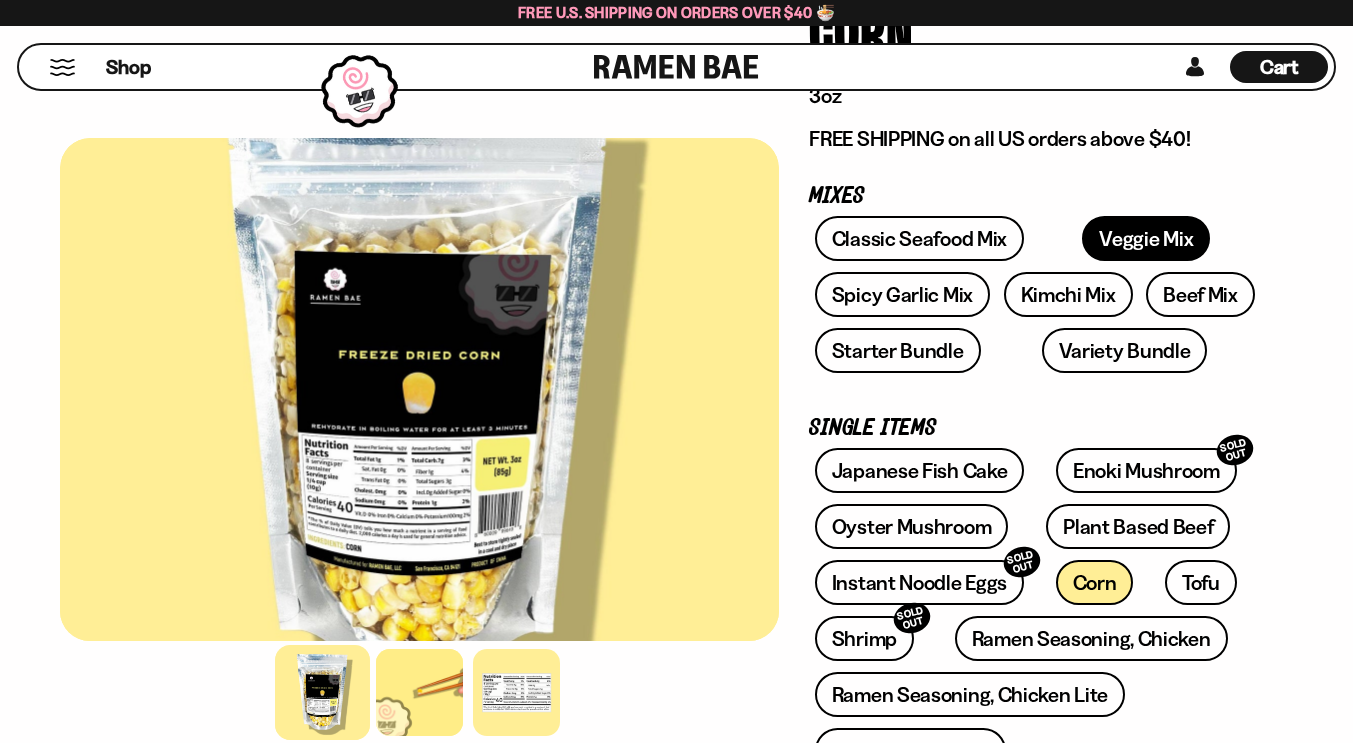 click on "Veggie Mix" at bounding box center (1146, 238) 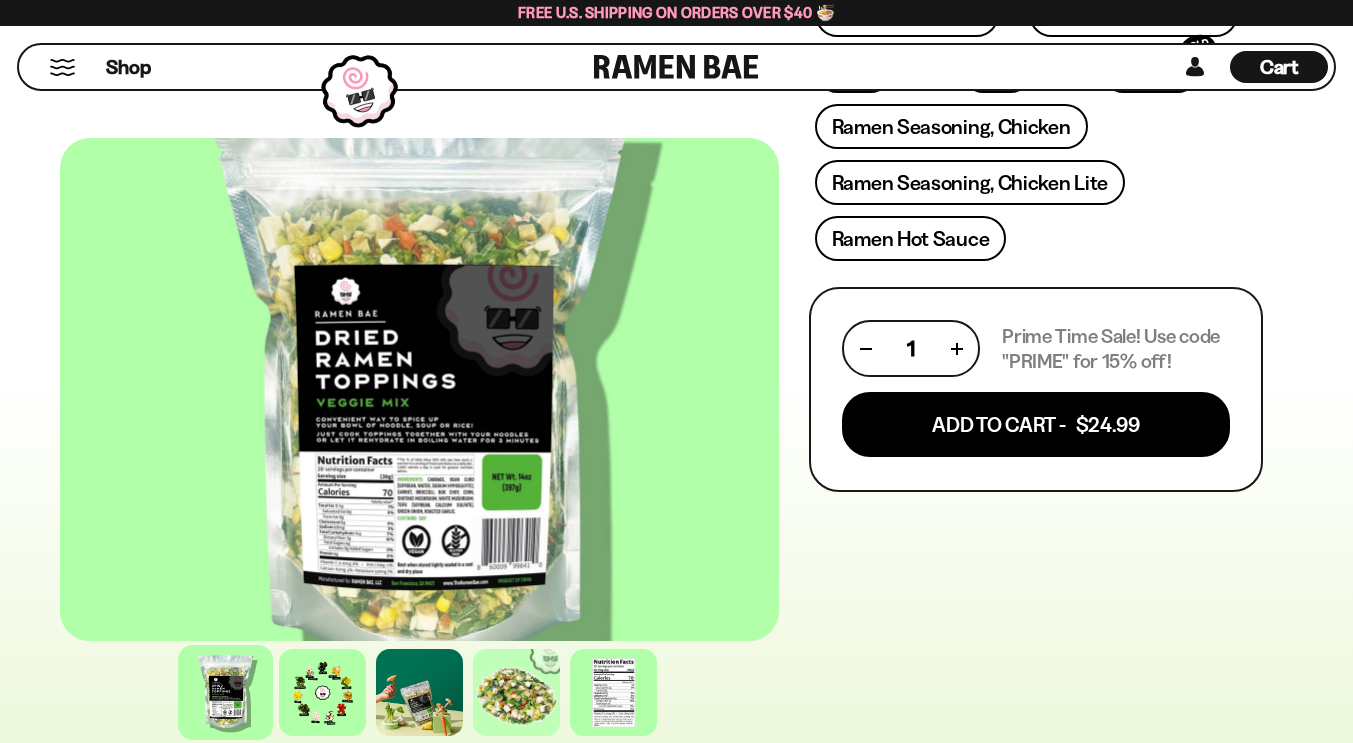 scroll, scrollTop: 838, scrollLeft: 0, axis: vertical 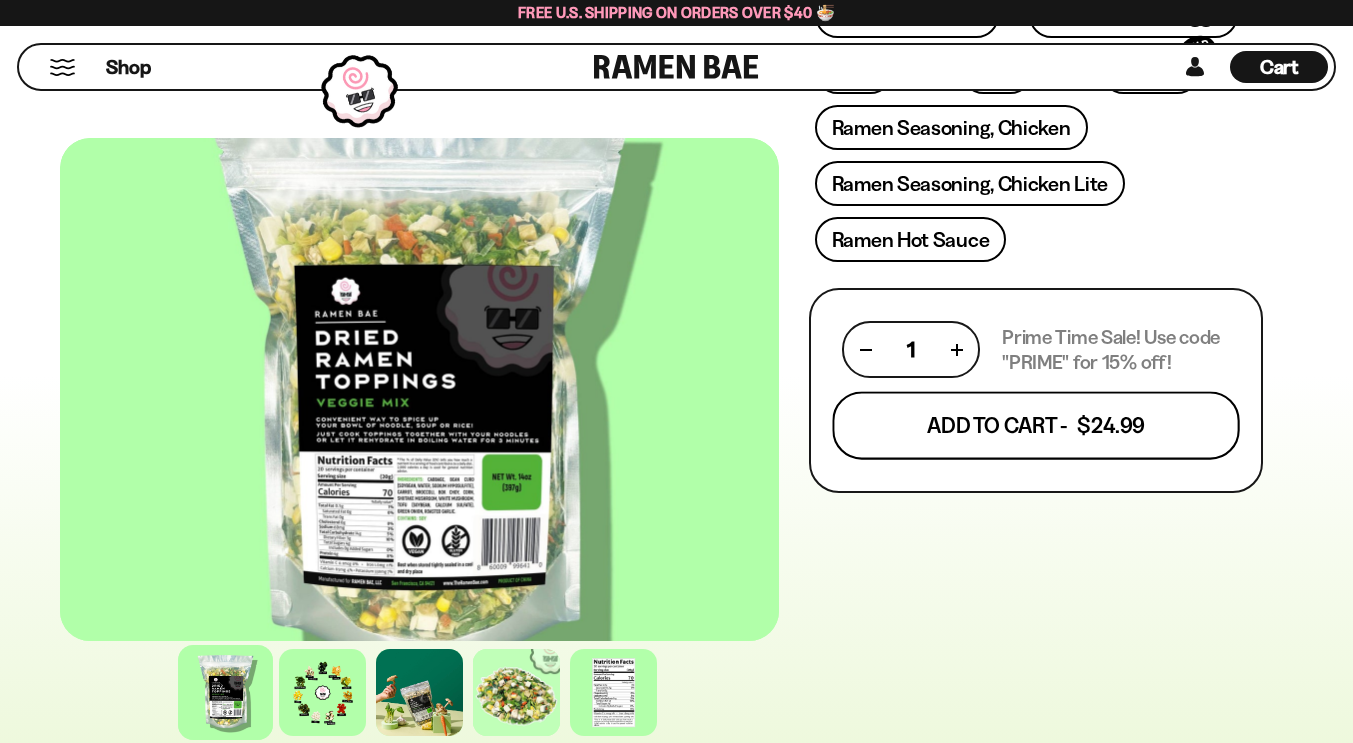 click on "Add To Cart -
$24.99" at bounding box center [1036, 426] 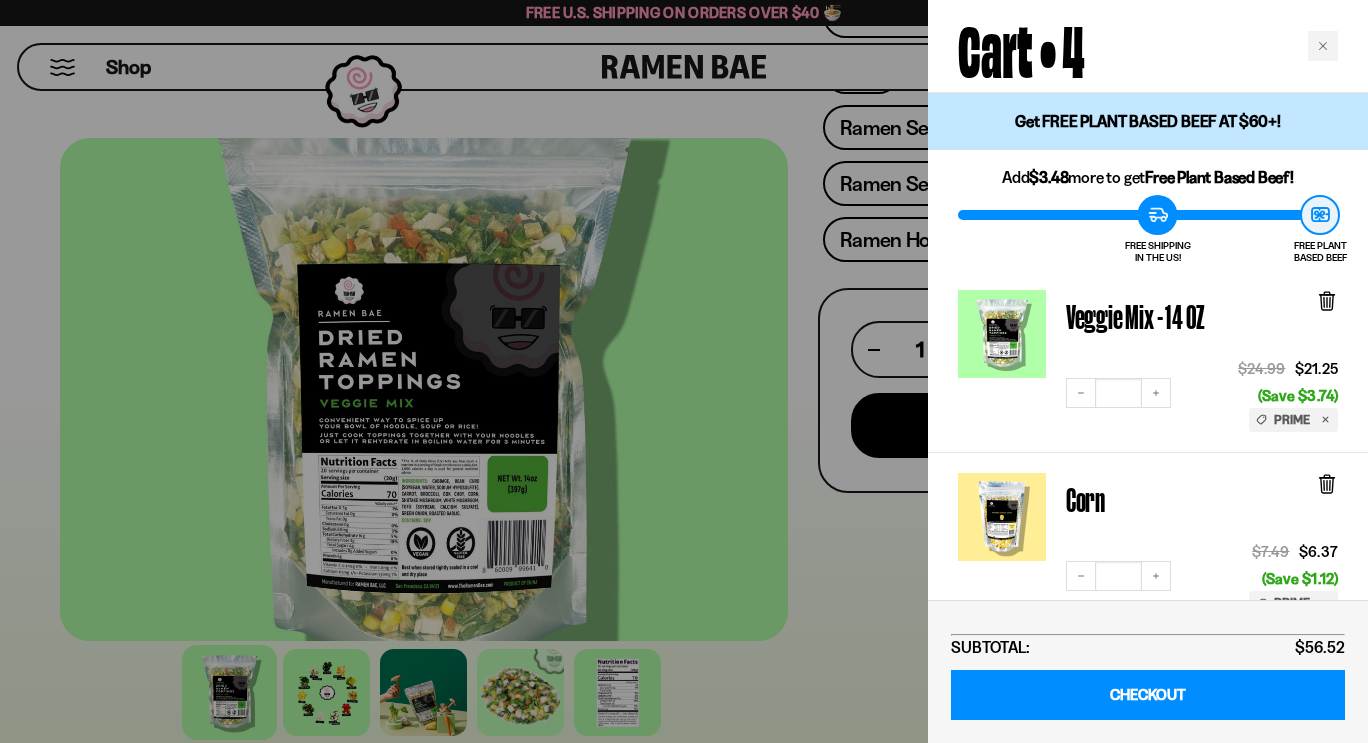 click at bounding box center [684, 371] 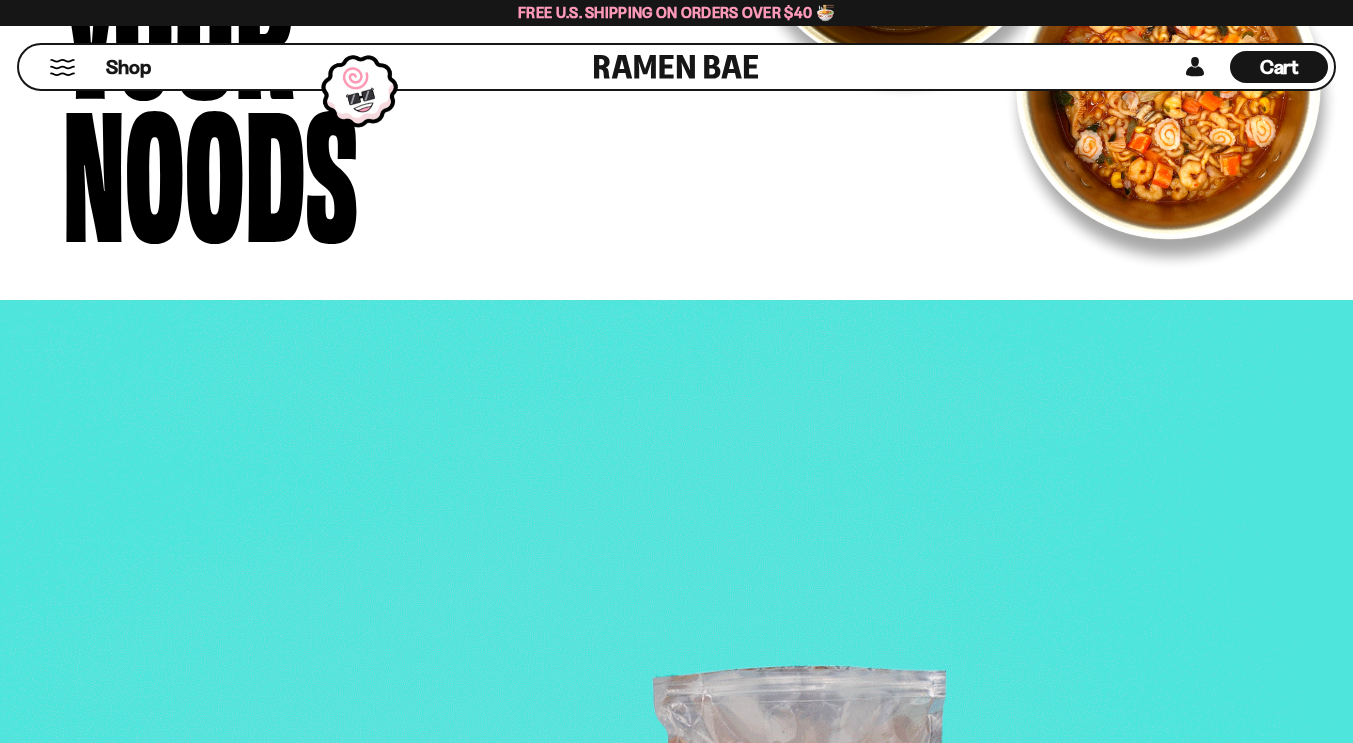 scroll, scrollTop: 3617, scrollLeft: 0, axis: vertical 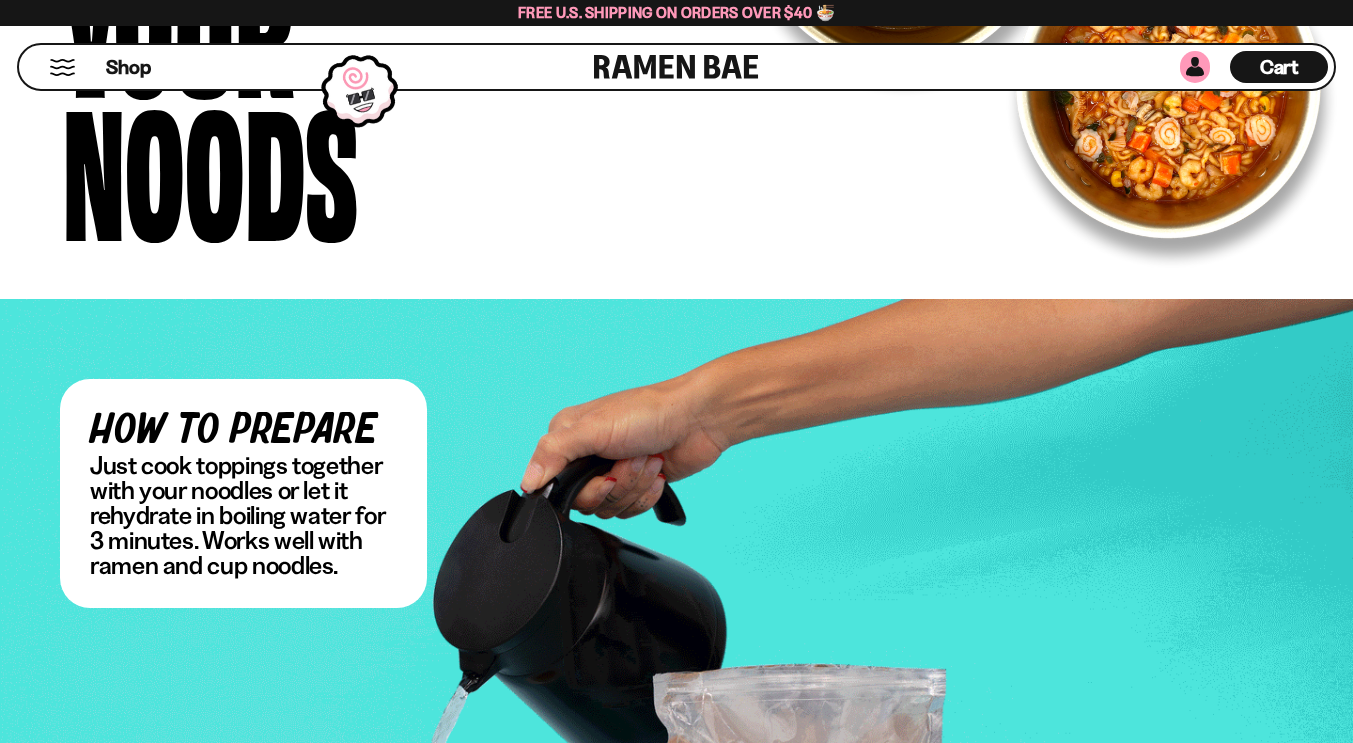 click at bounding box center [1195, 67] 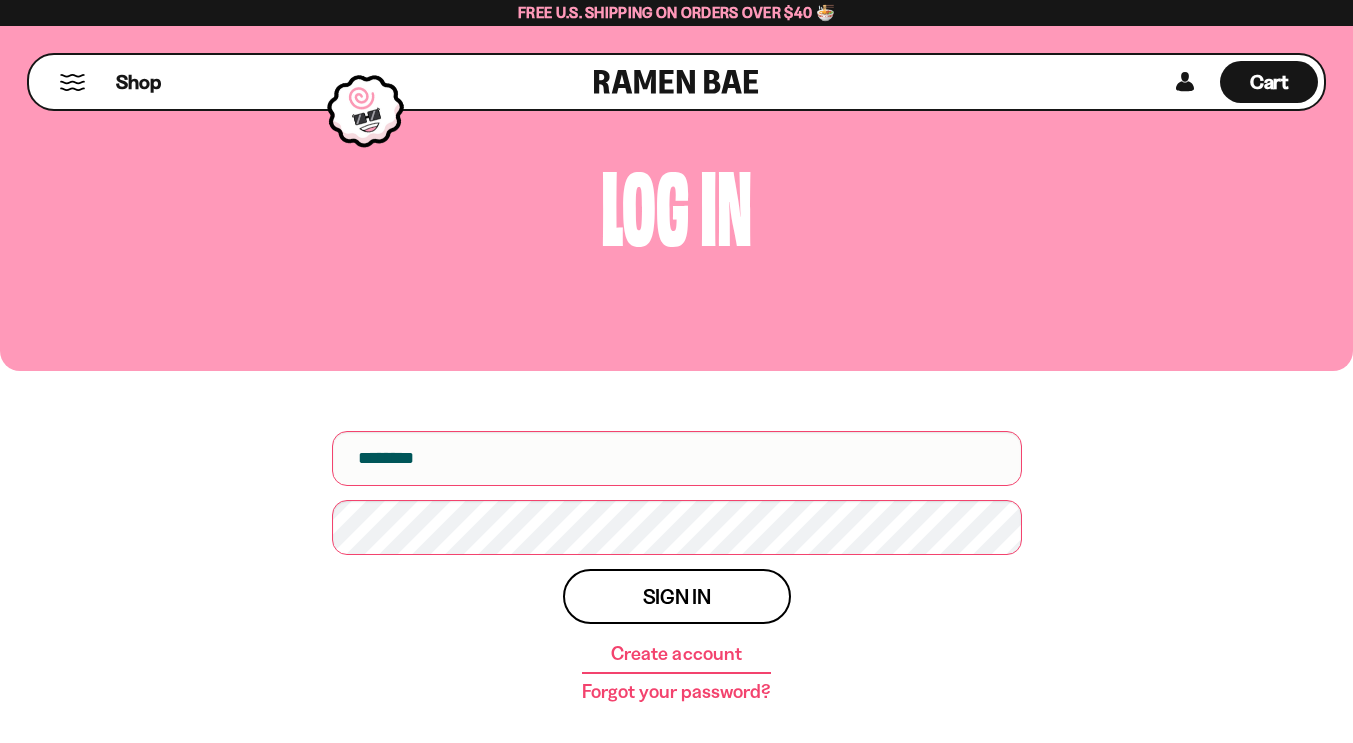 scroll, scrollTop: 0, scrollLeft: 0, axis: both 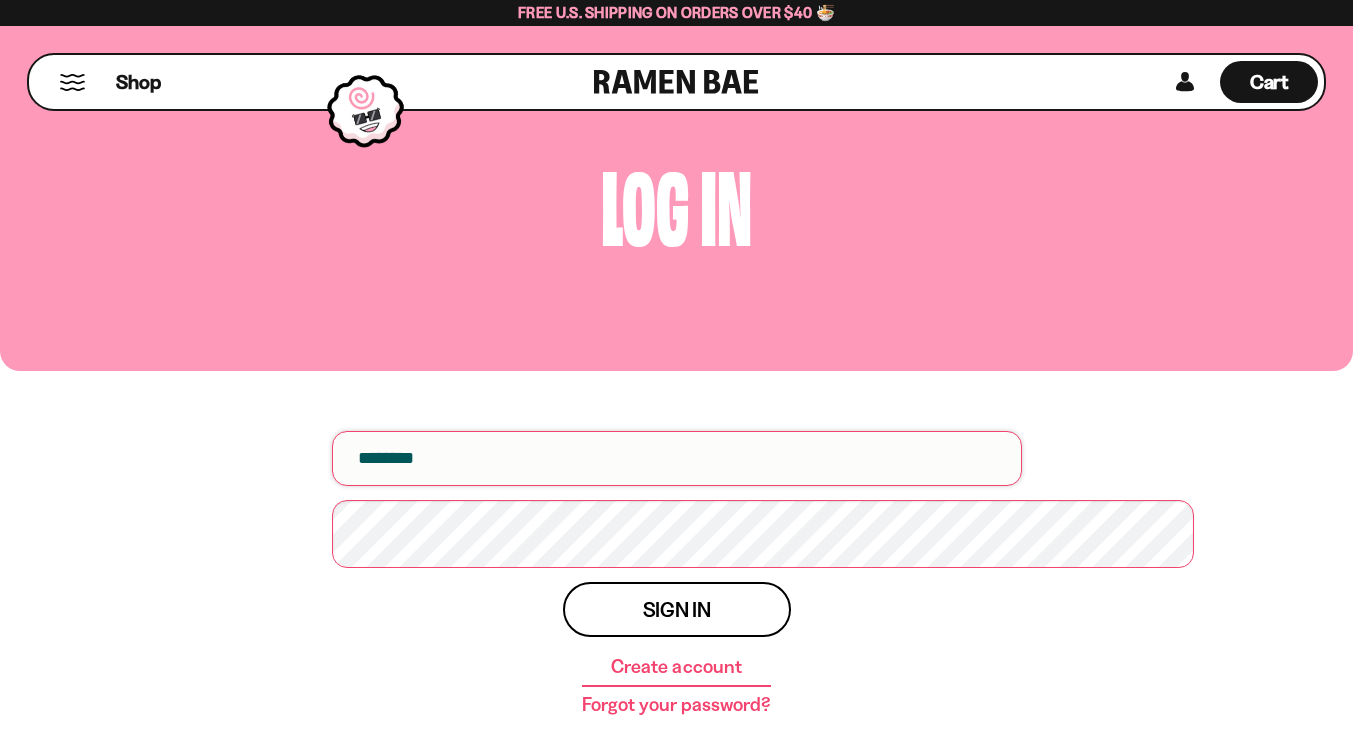 click at bounding box center (677, 458) 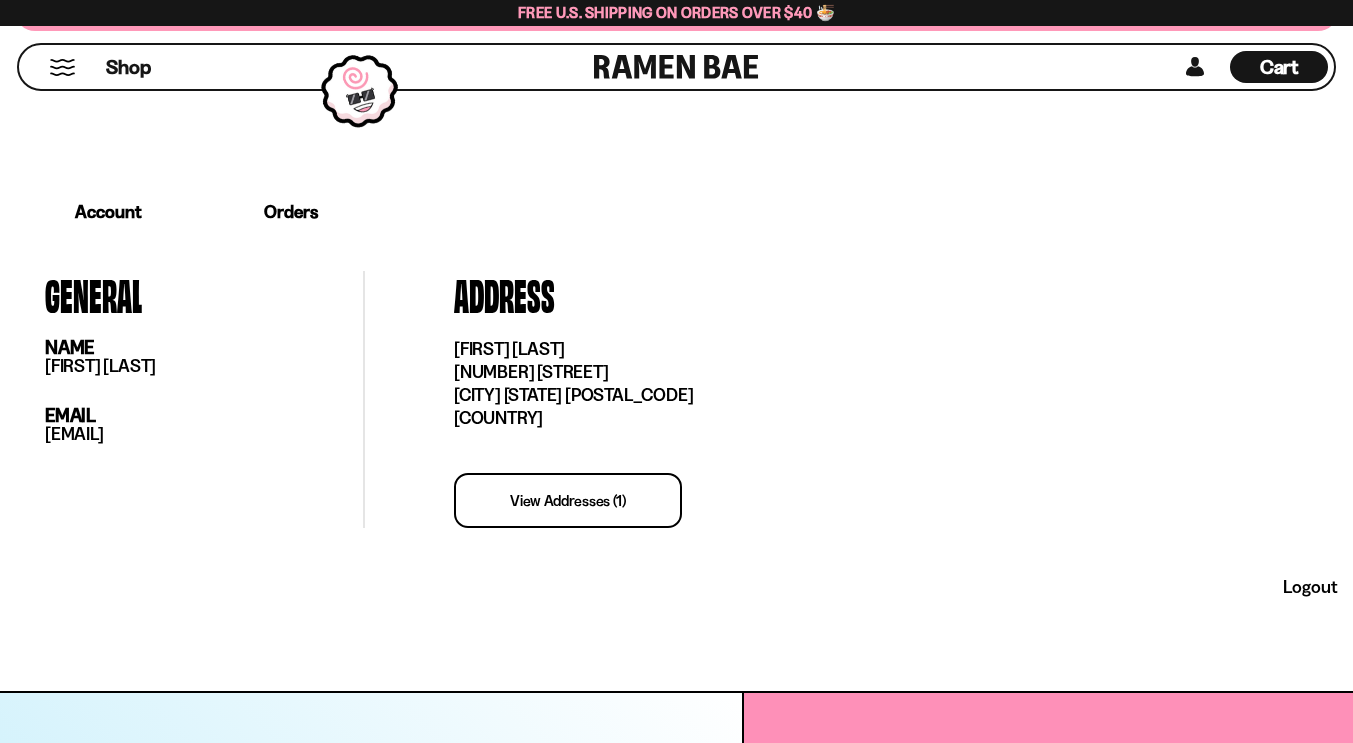 scroll, scrollTop: 370, scrollLeft: 0, axis: vertical 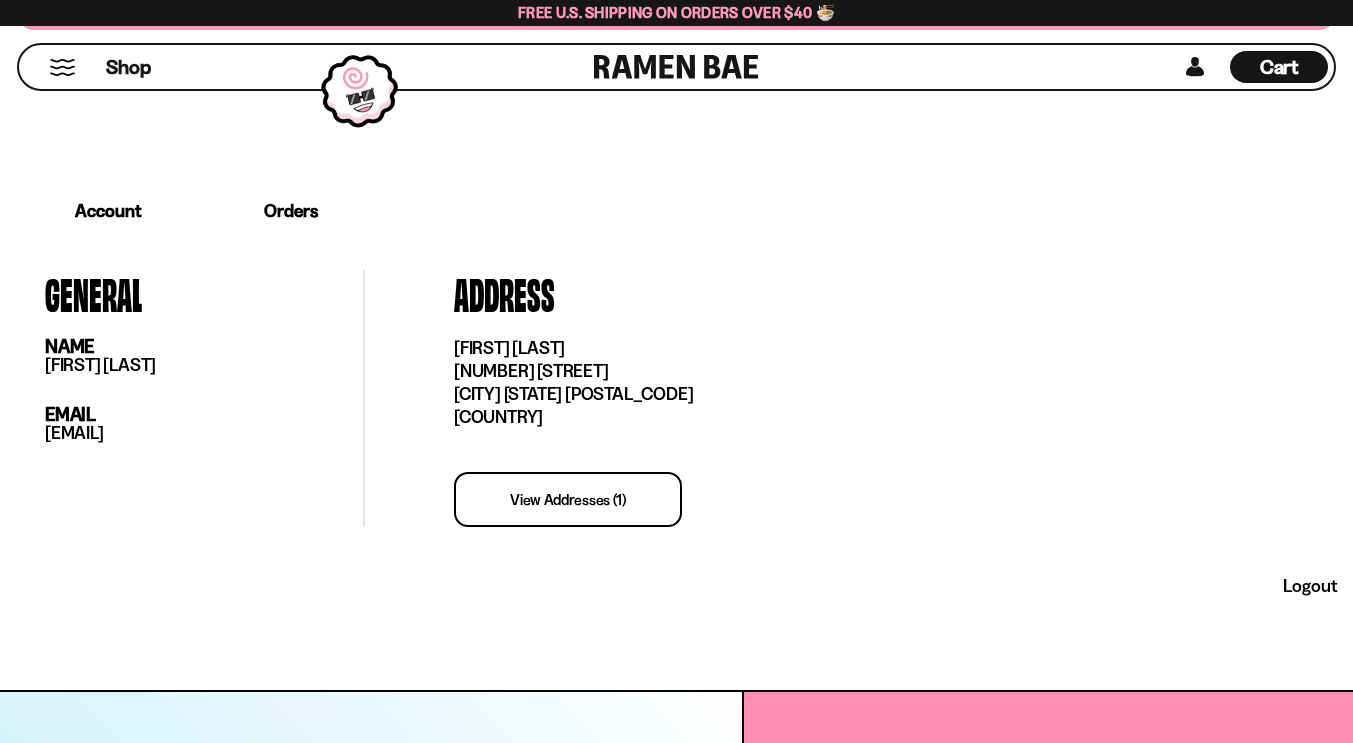 click on "Orders" at bounding box center [291, 211] 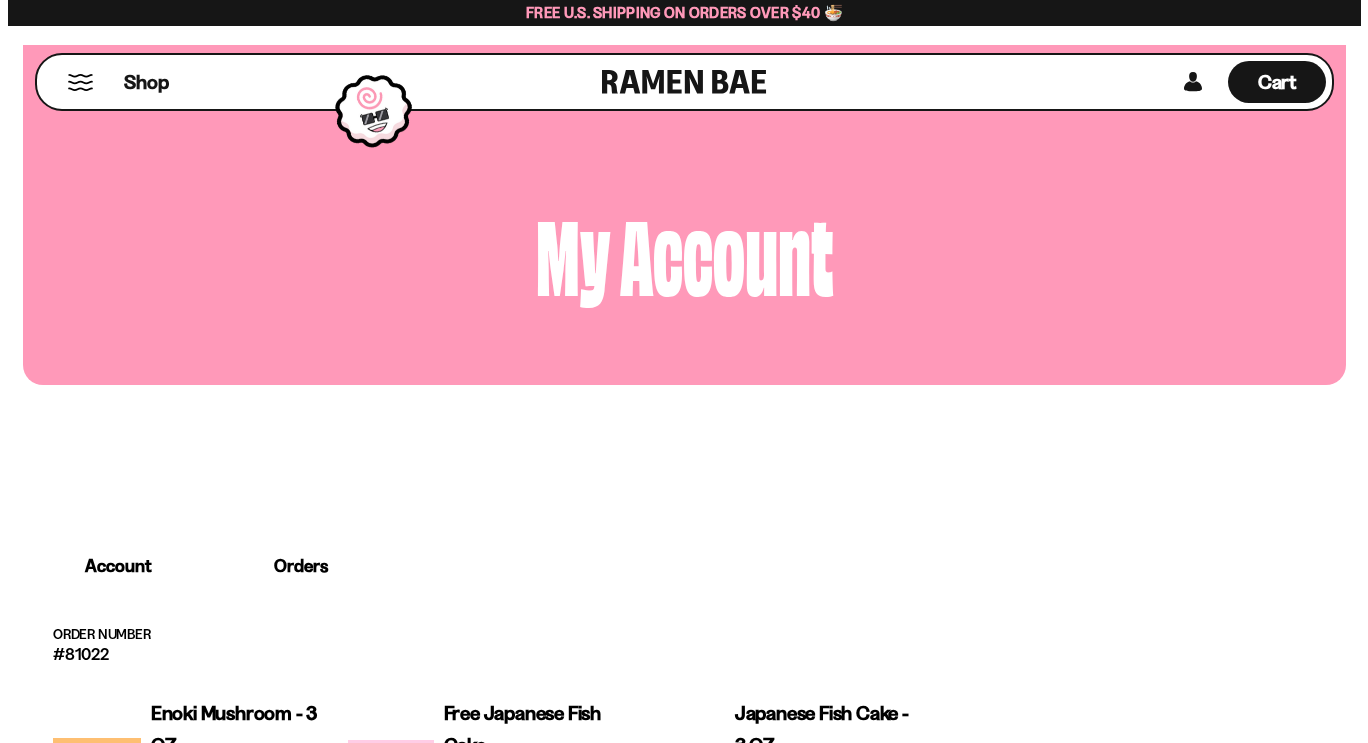 scroll, scrollTop: 14, scrollLeft: 0, axis: vertical 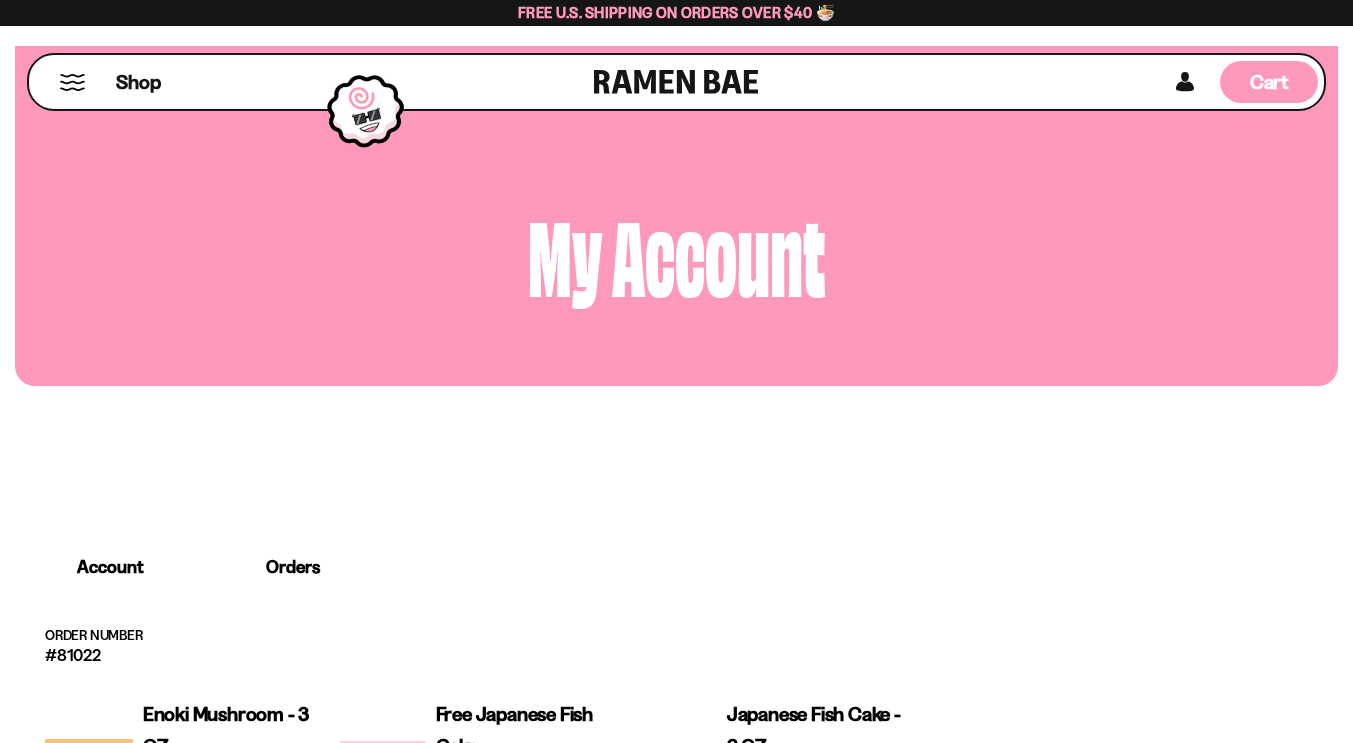 click on "Cart" at bounding box center [1269, 82] 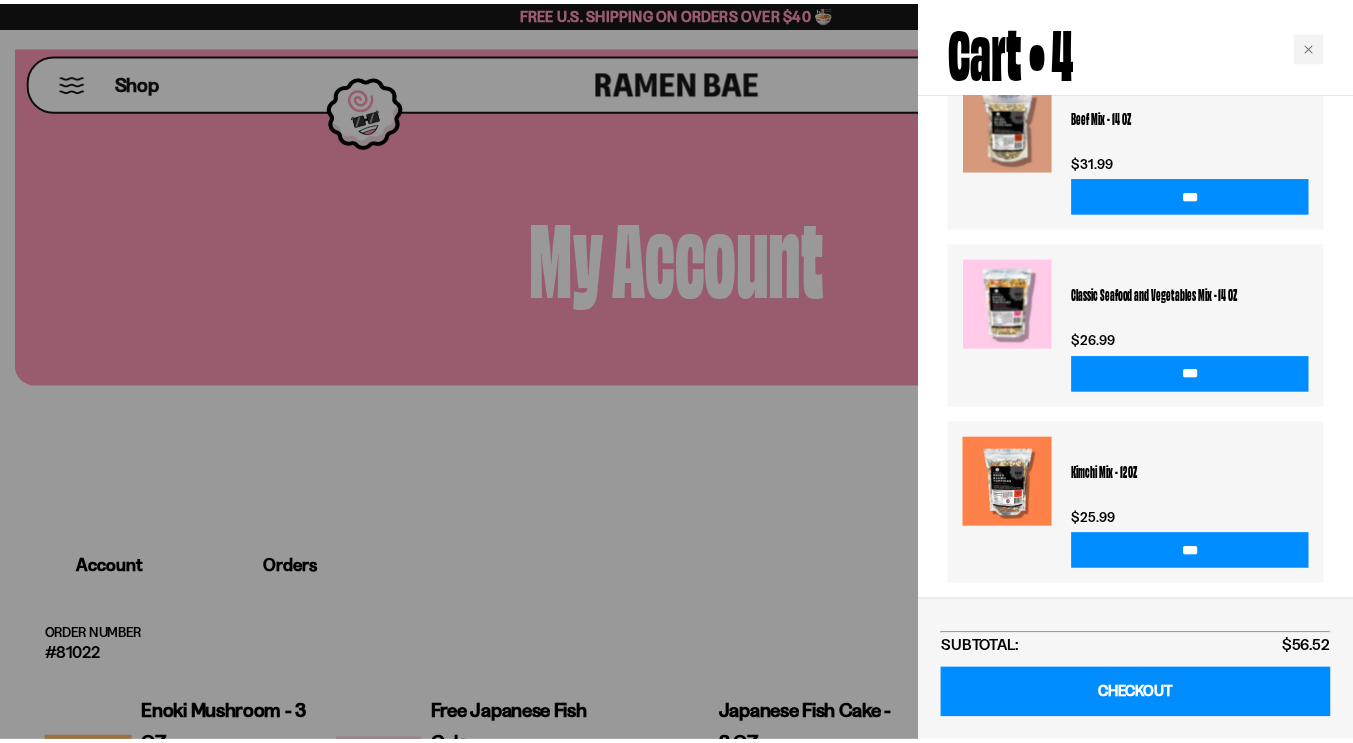 scroll, scrollTop: 1133, scrollLeft: 0, axis: vertical 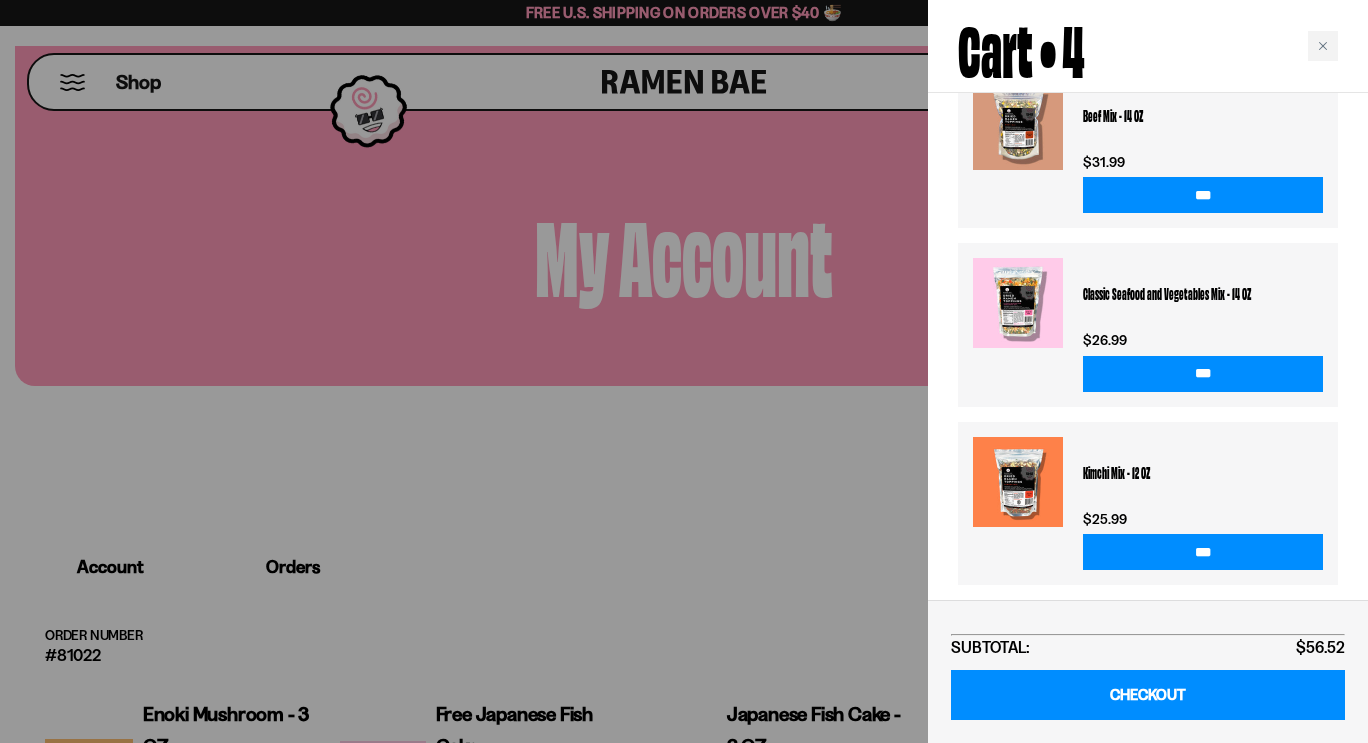 click at bounding box center [684, 371] 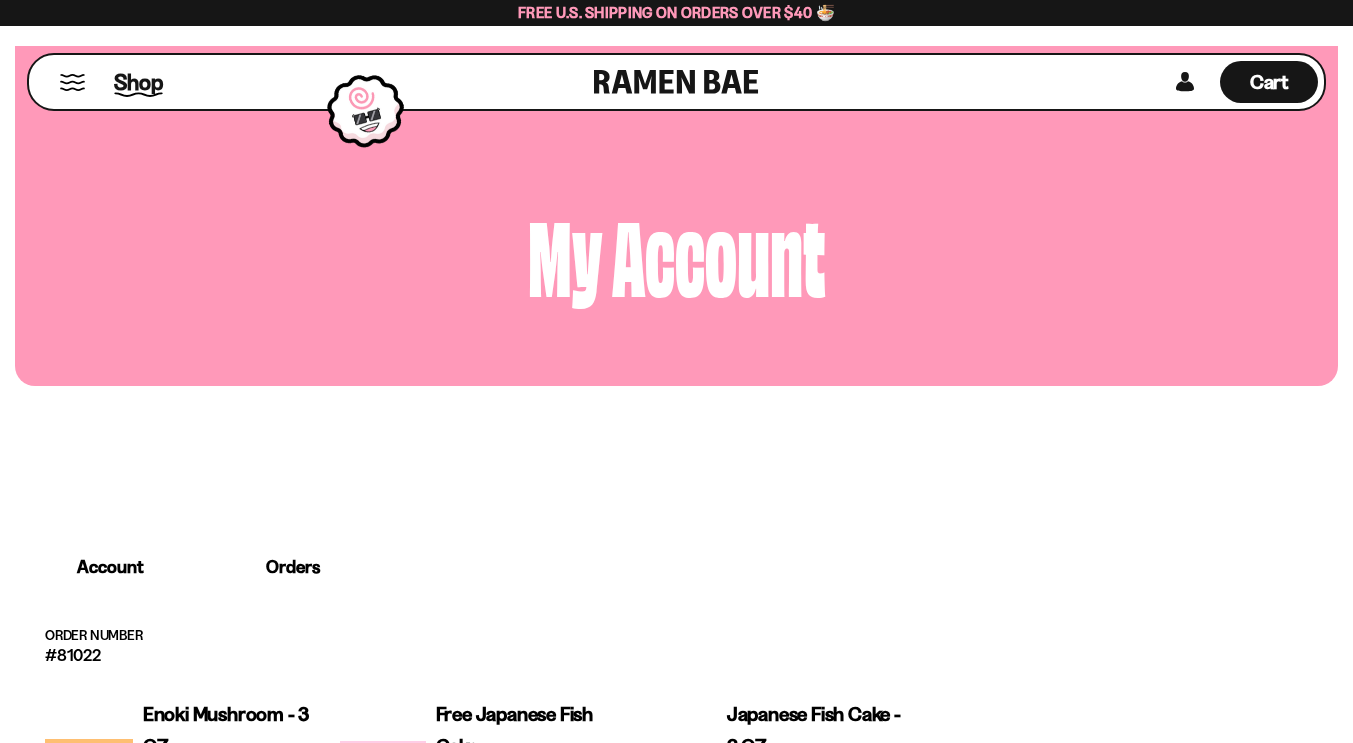 click on "Shop" at bounding box center (138, 82) 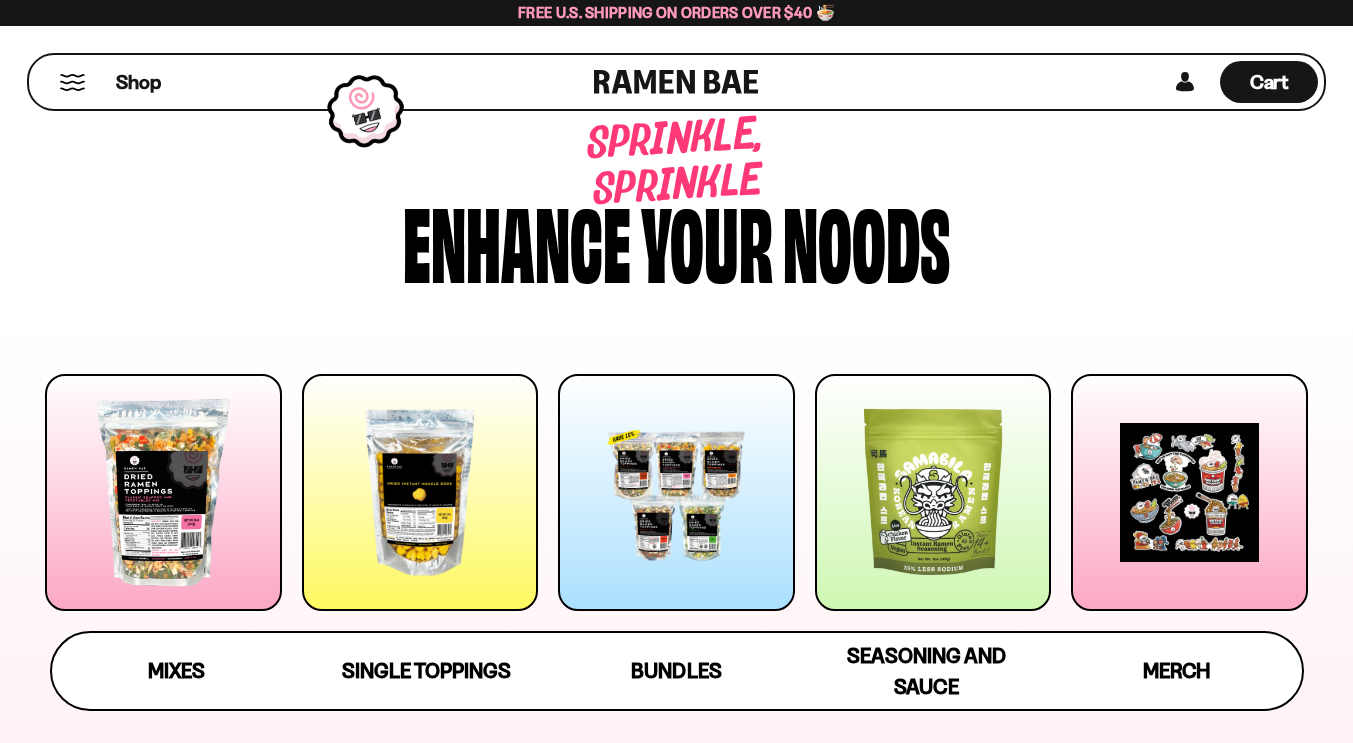 scroll, scrollTop: 93, scrollLeft: 0, axis: vertical 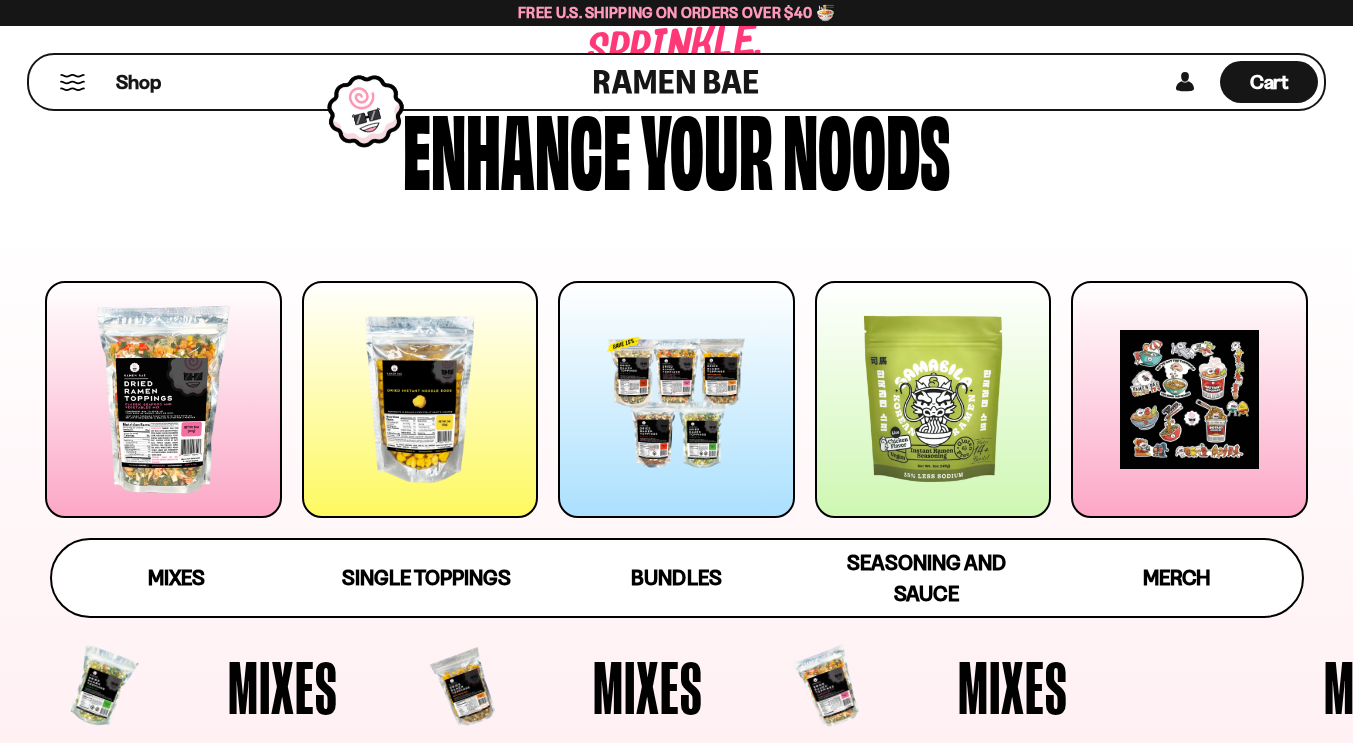 click at bounding box center (420, 399) 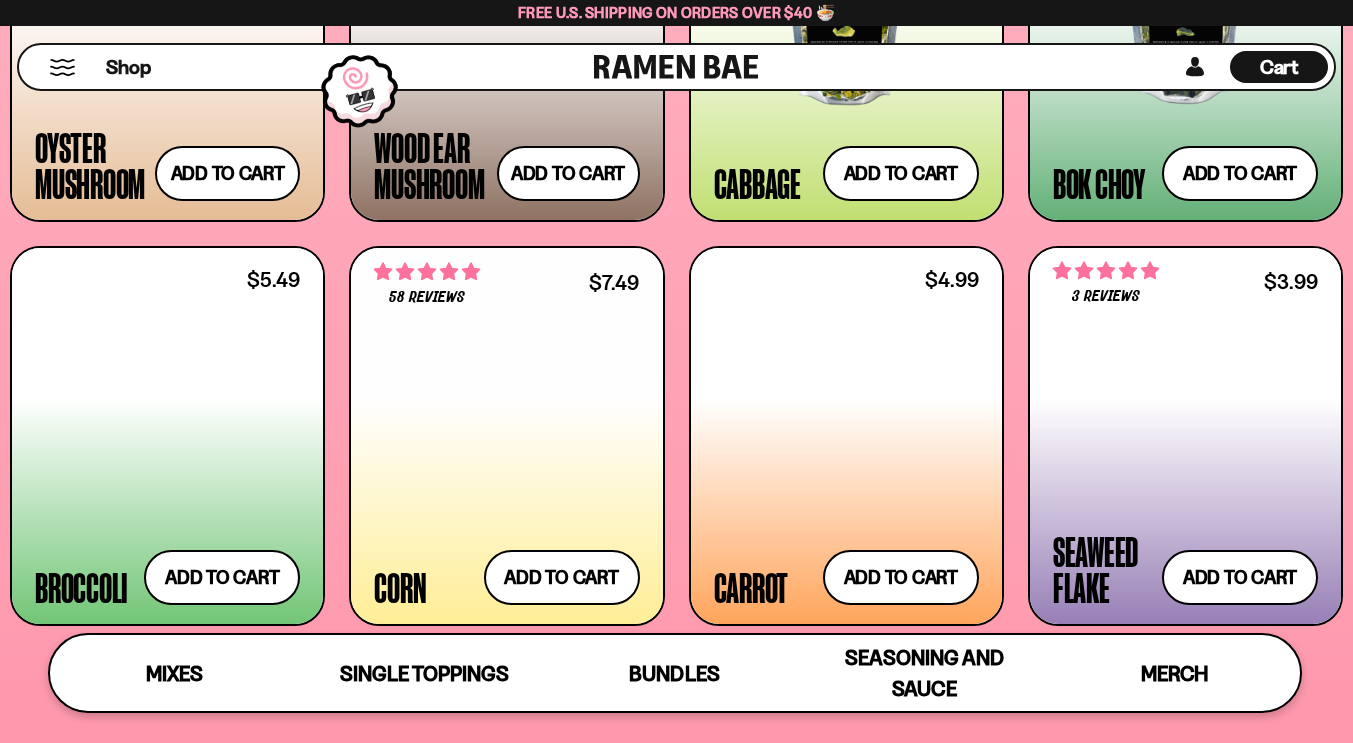 scroll, scrollTop: 3033, scrollLeft: 0, axis: vertical 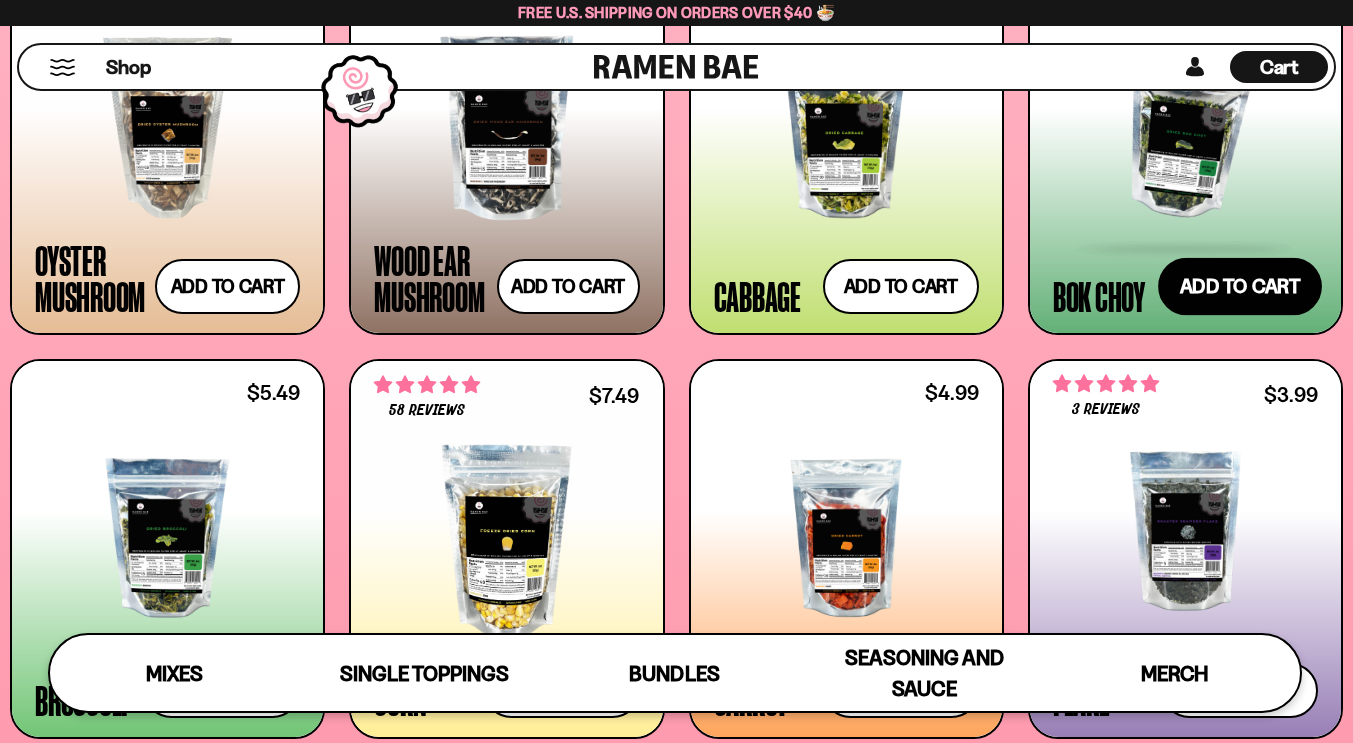 click on "Add to cart
Add
—
Regular price
$5.49
Regular price
Sale price
$5.49
Unit price
/
per" at bounding box center (1240, 287) 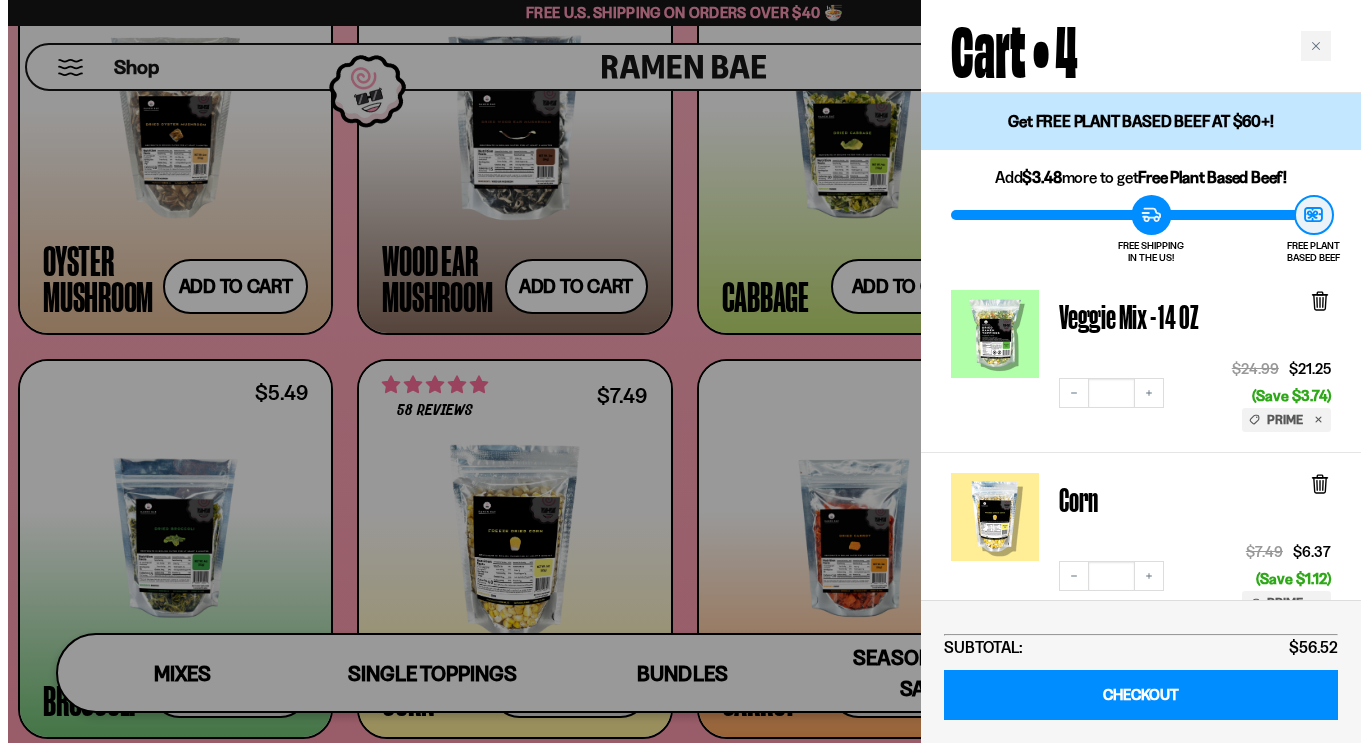 scroll, scrollTop: 3055, scrollLeft: 0, axis: vertical 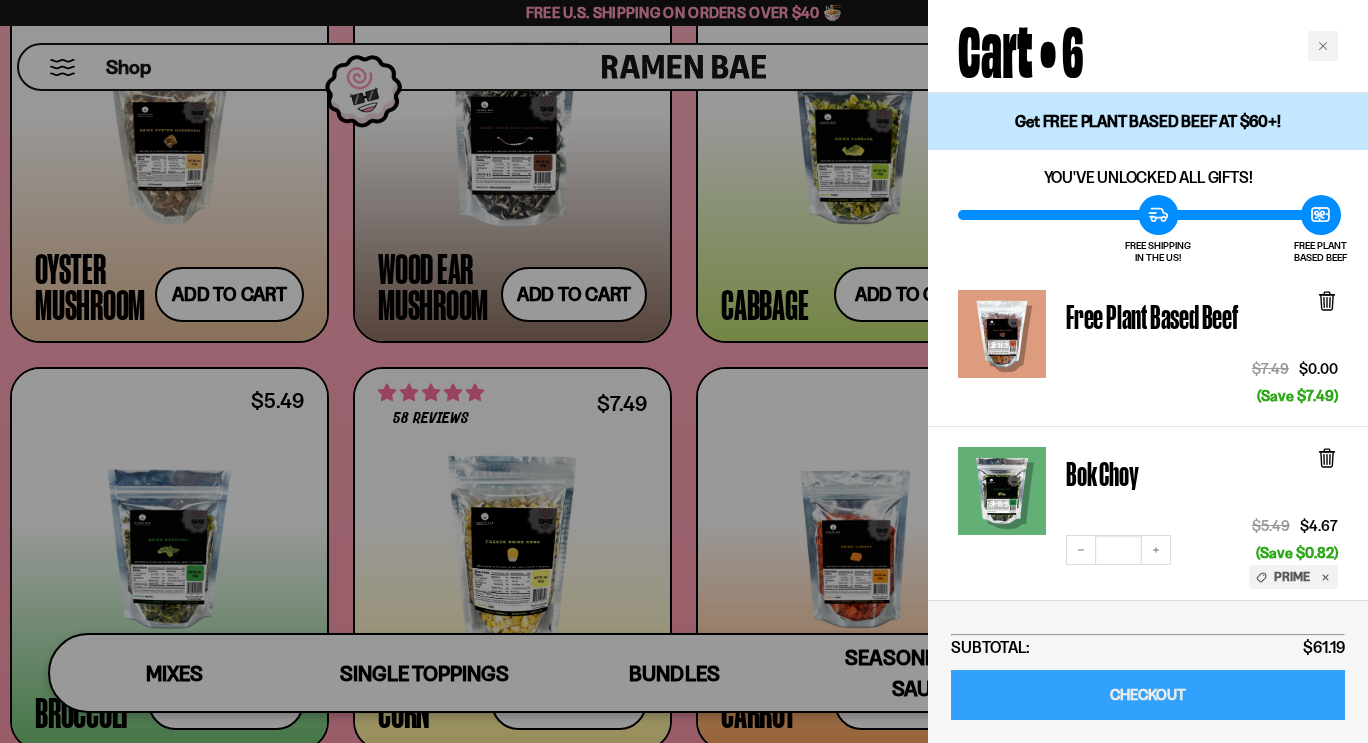 click on "CHECKOUT" at bounding box center [1148, 695] 